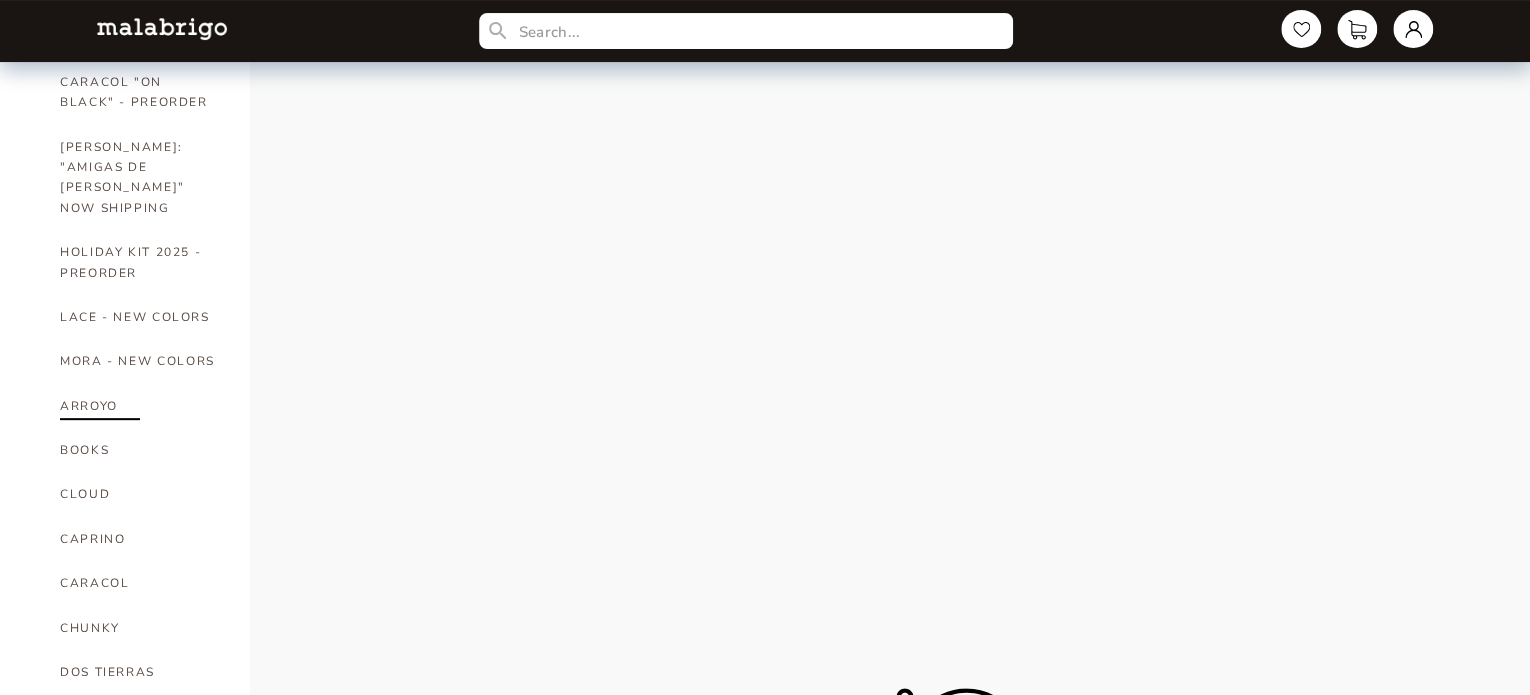 scroll, scrollTop: 200, scrollLeft: 0, axis: vertical 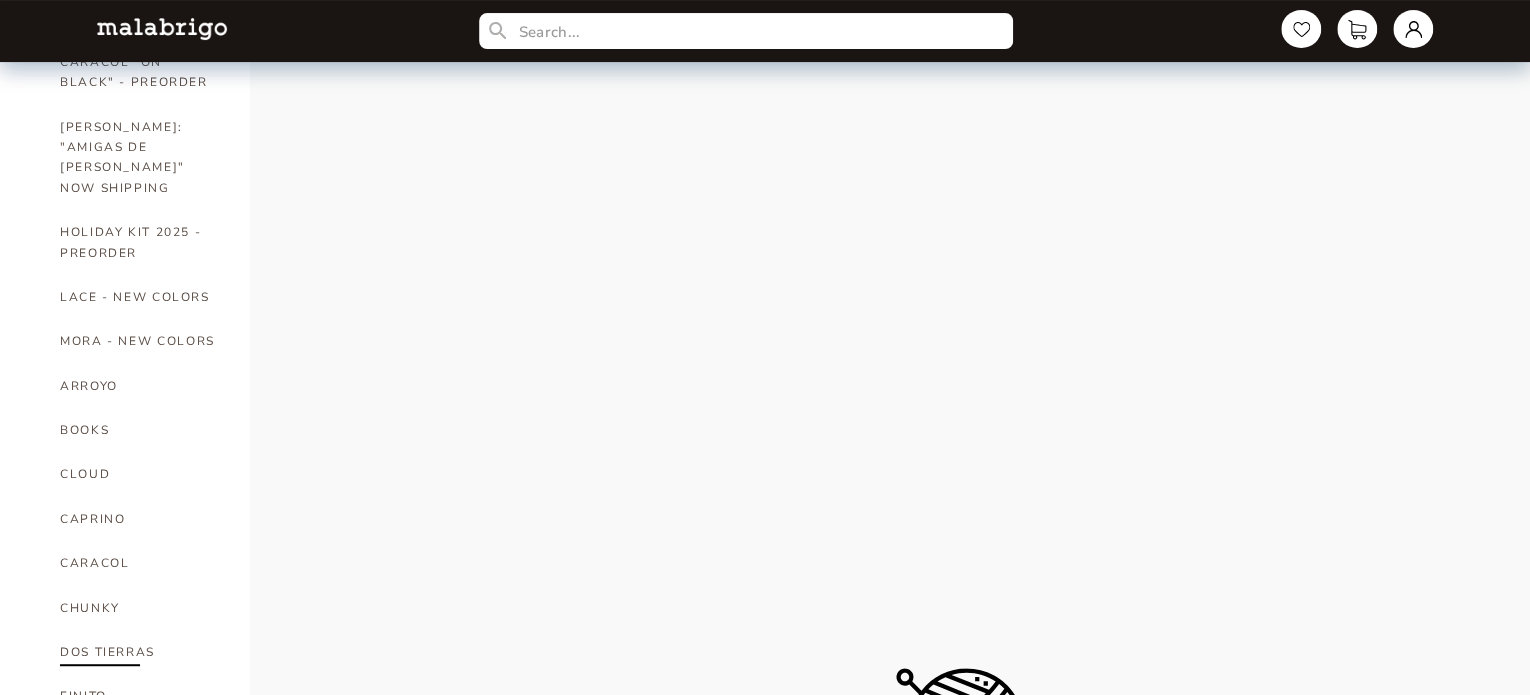 click on "DOS TIERRAS" at bounding box center (140, 652) 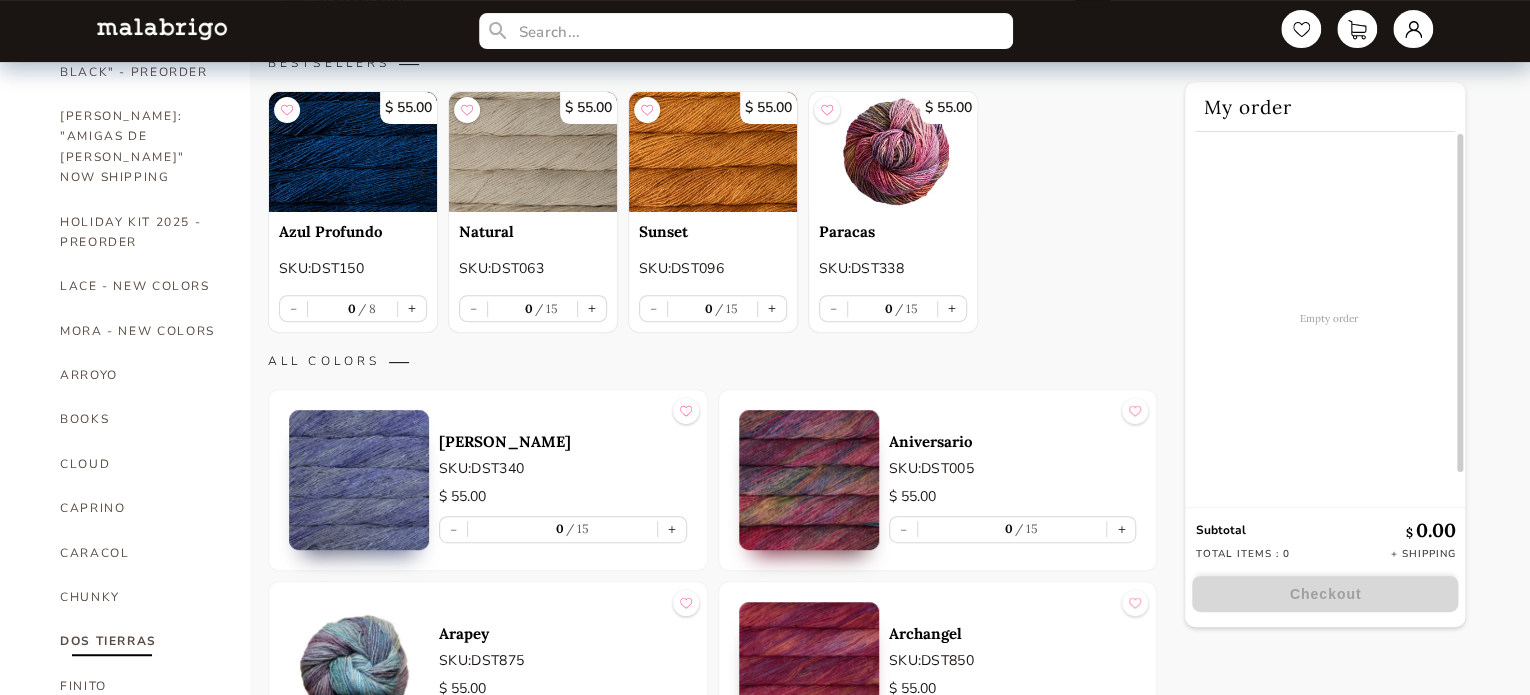 scroll, scrollTop: 200, scrollLeft: 0, axis: vertical 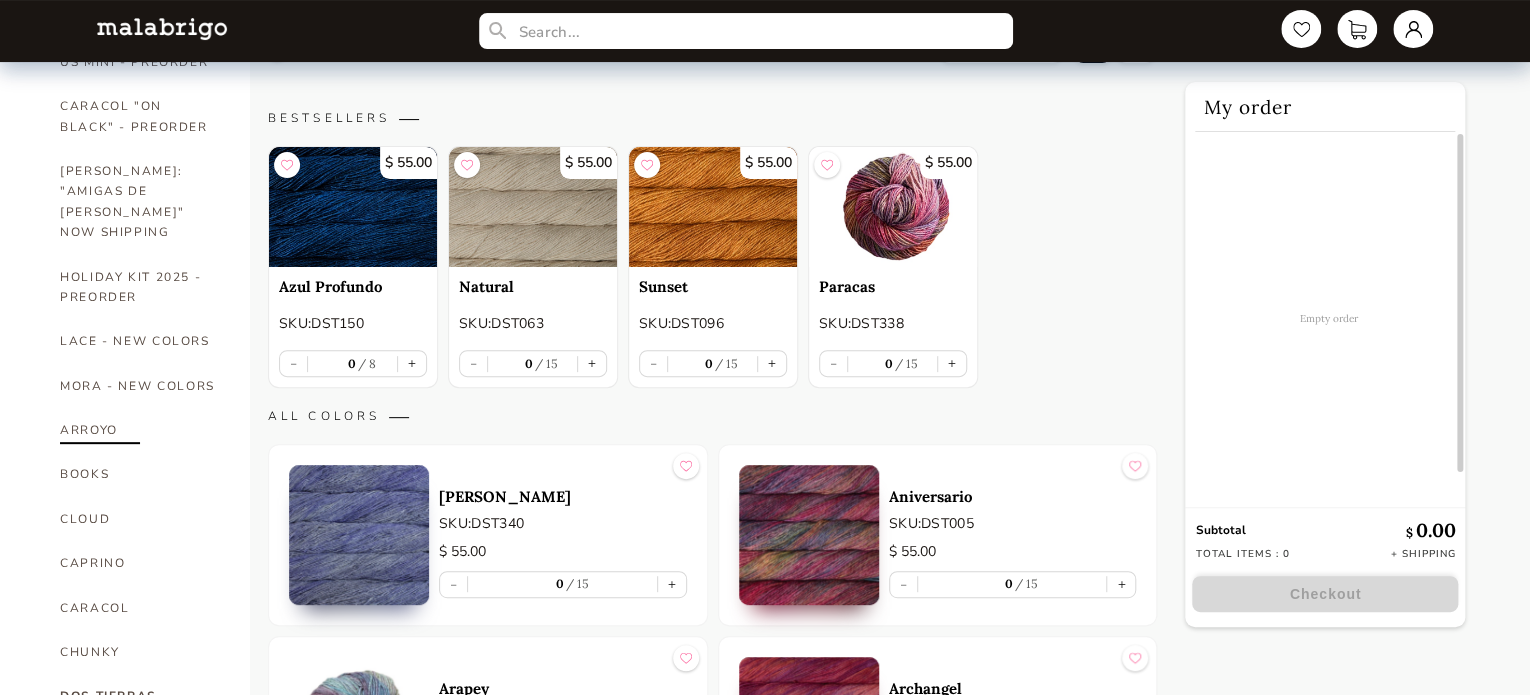click on "ARROYO" at bounding box center [140, 430] 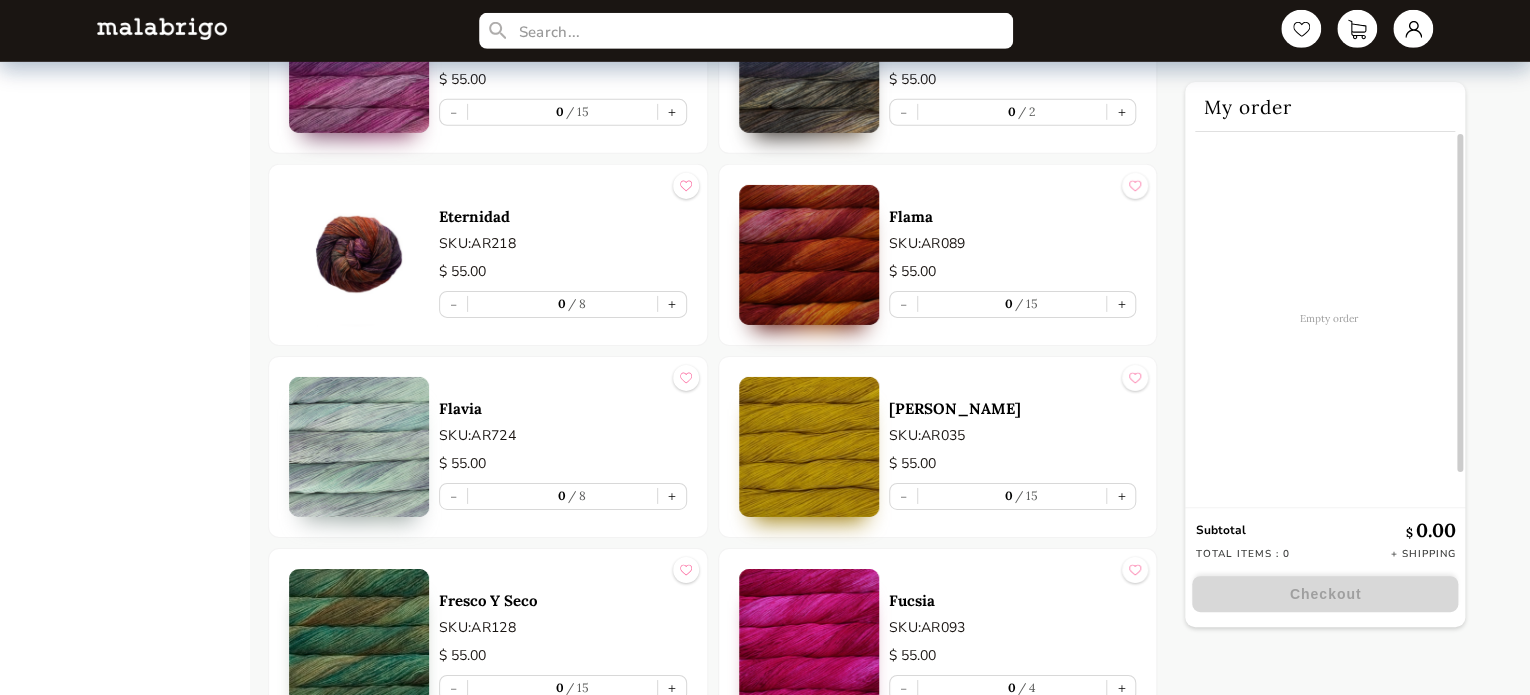 scroll, scrollTop: 3200, scrollLeft: 0, axis: vertical 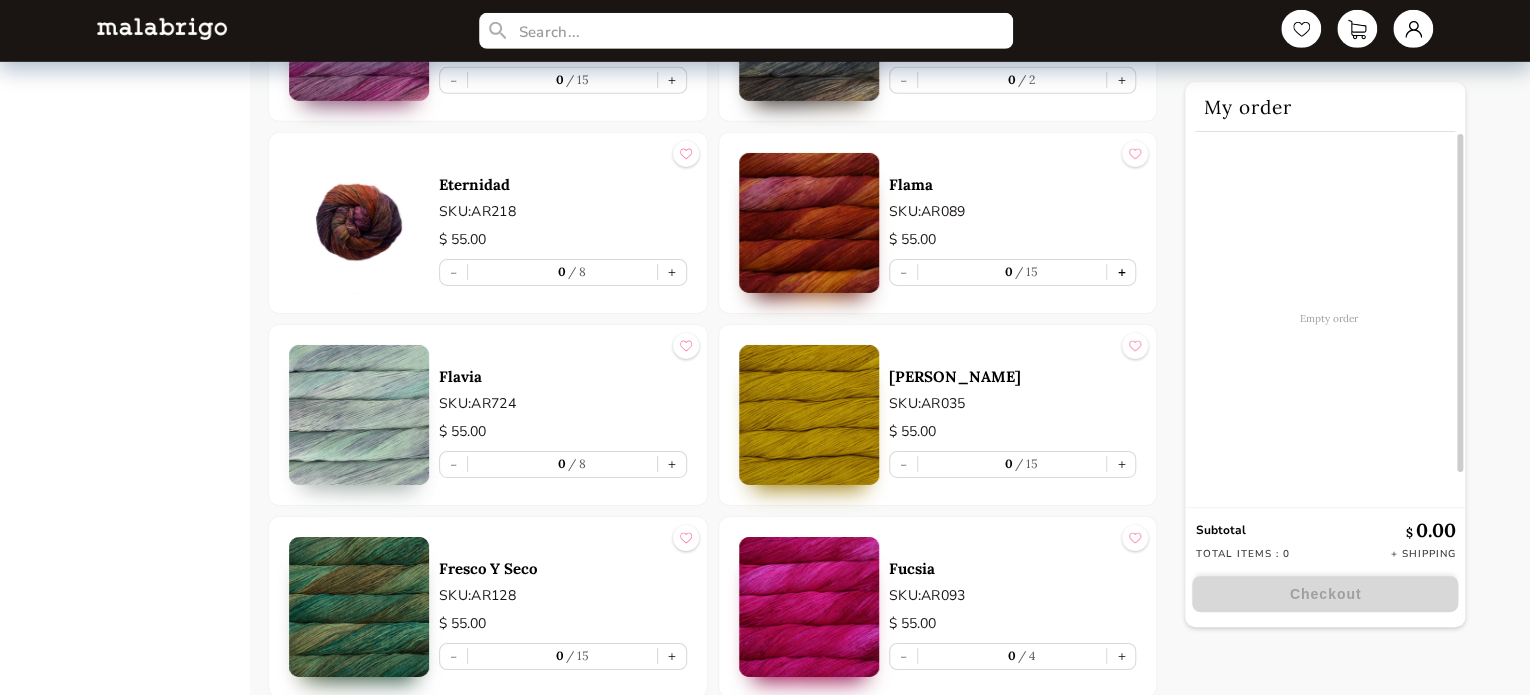 click on "+" at bounding box center [1121, 272] 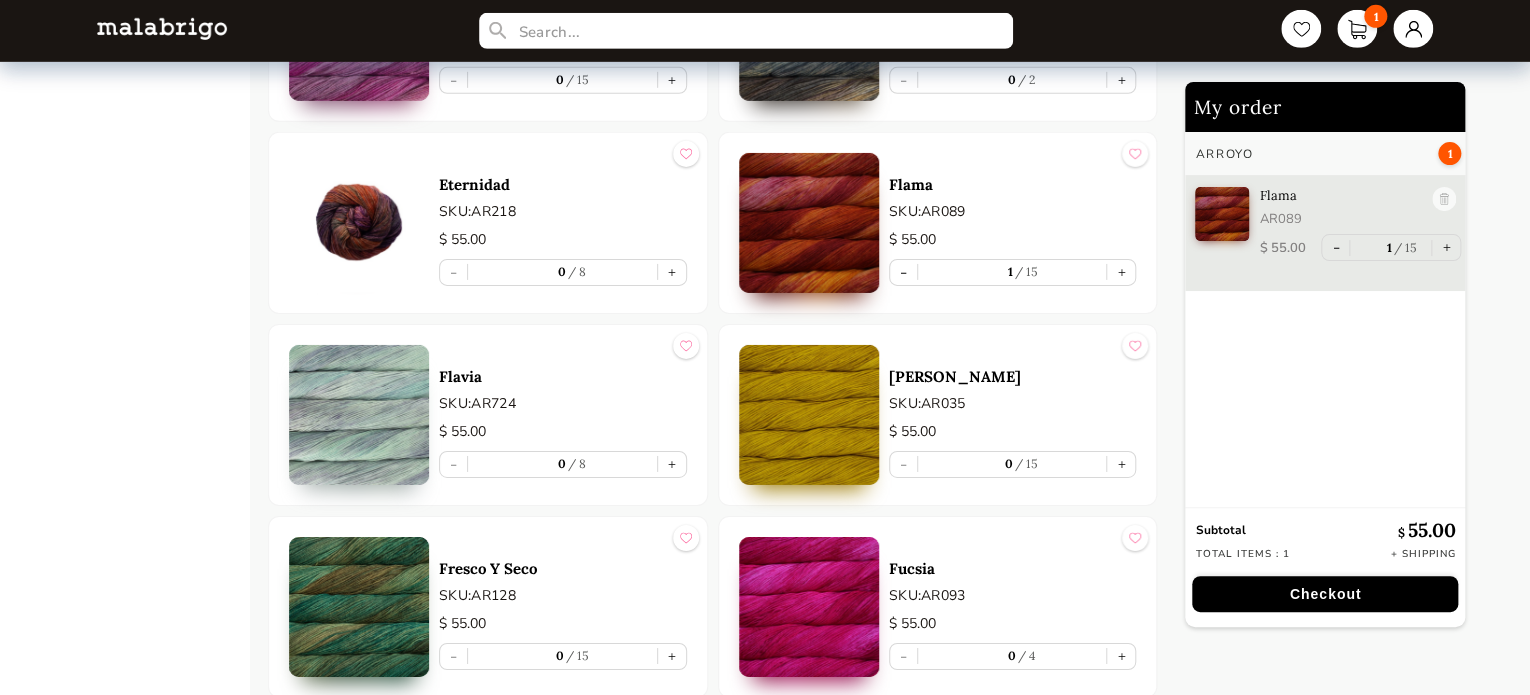 click on "$   55.00" at bounding box center [1013, 432] 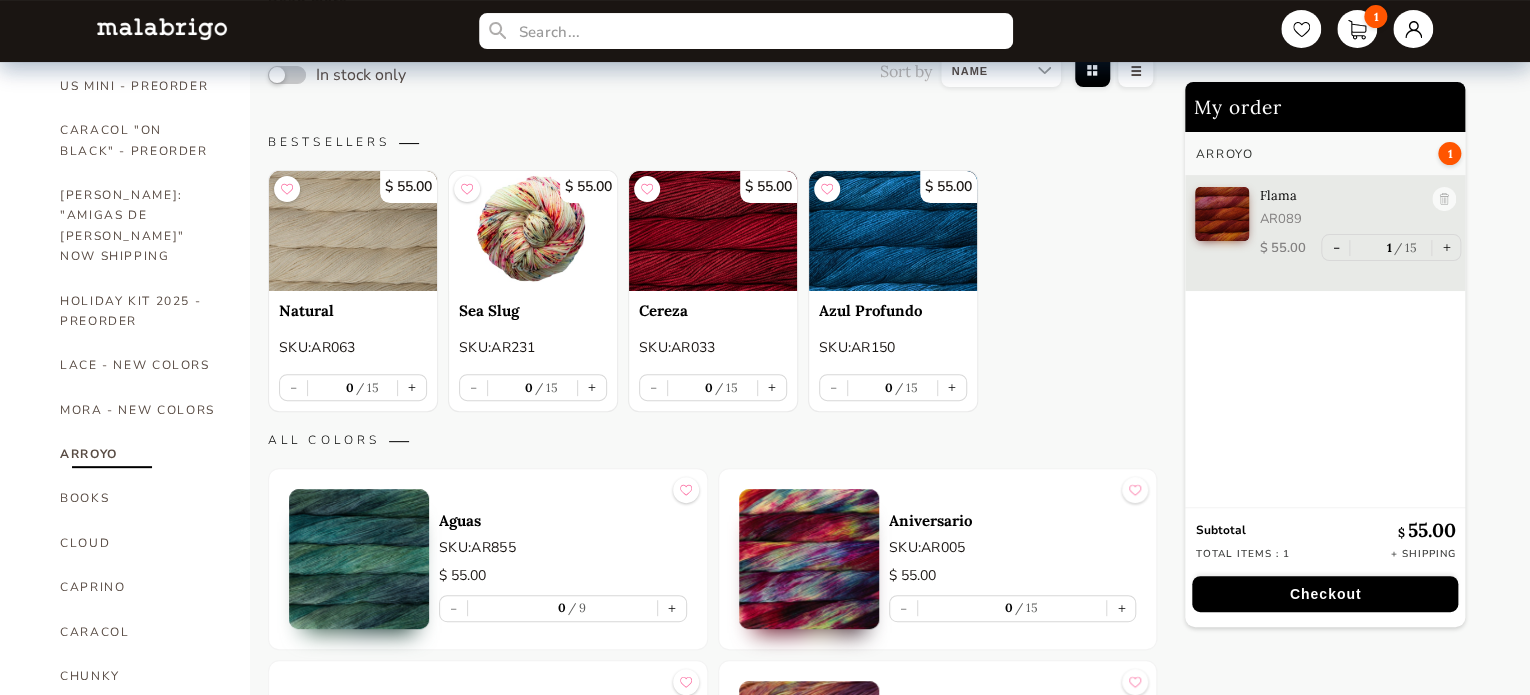 scroll, scrollTop: 0, scrollLeft: 0, axis: both 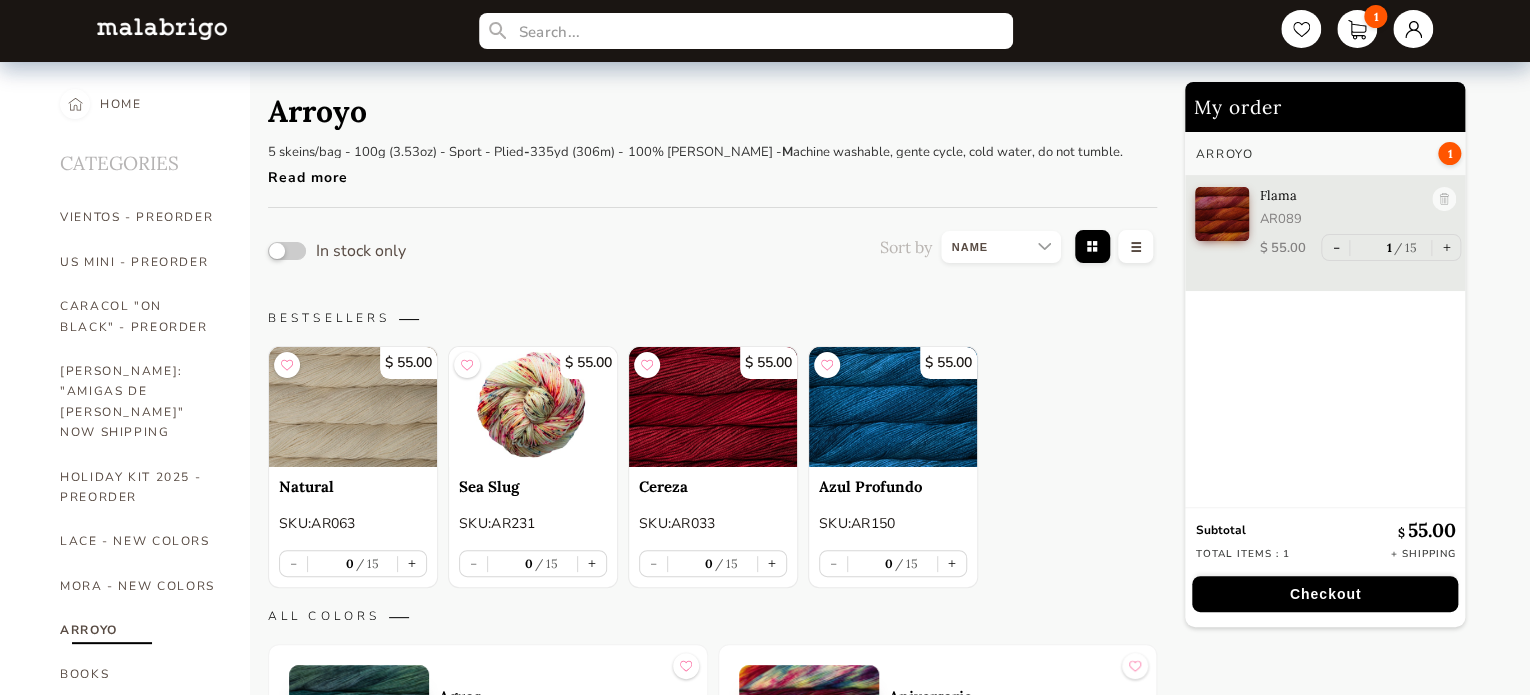 click at bounding box center (1001, 247) 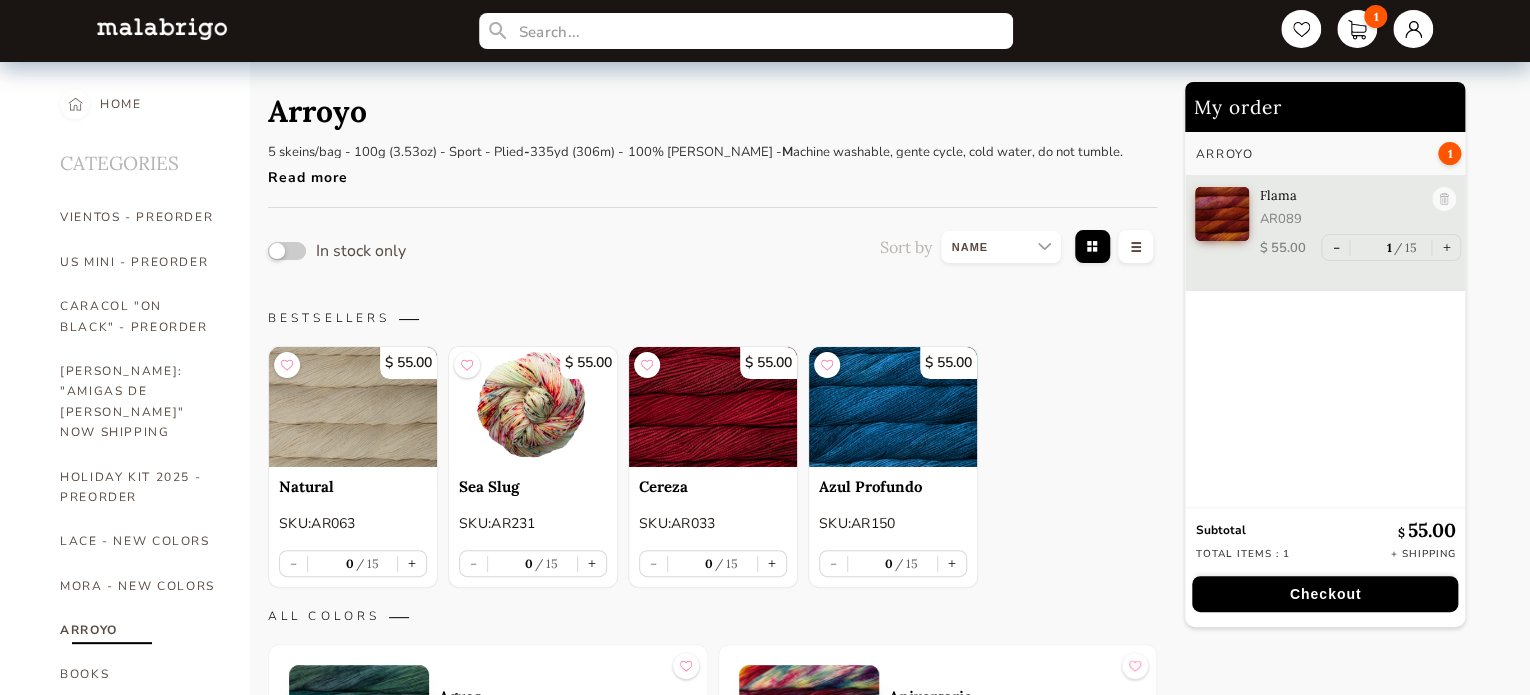 select on "INDEX" 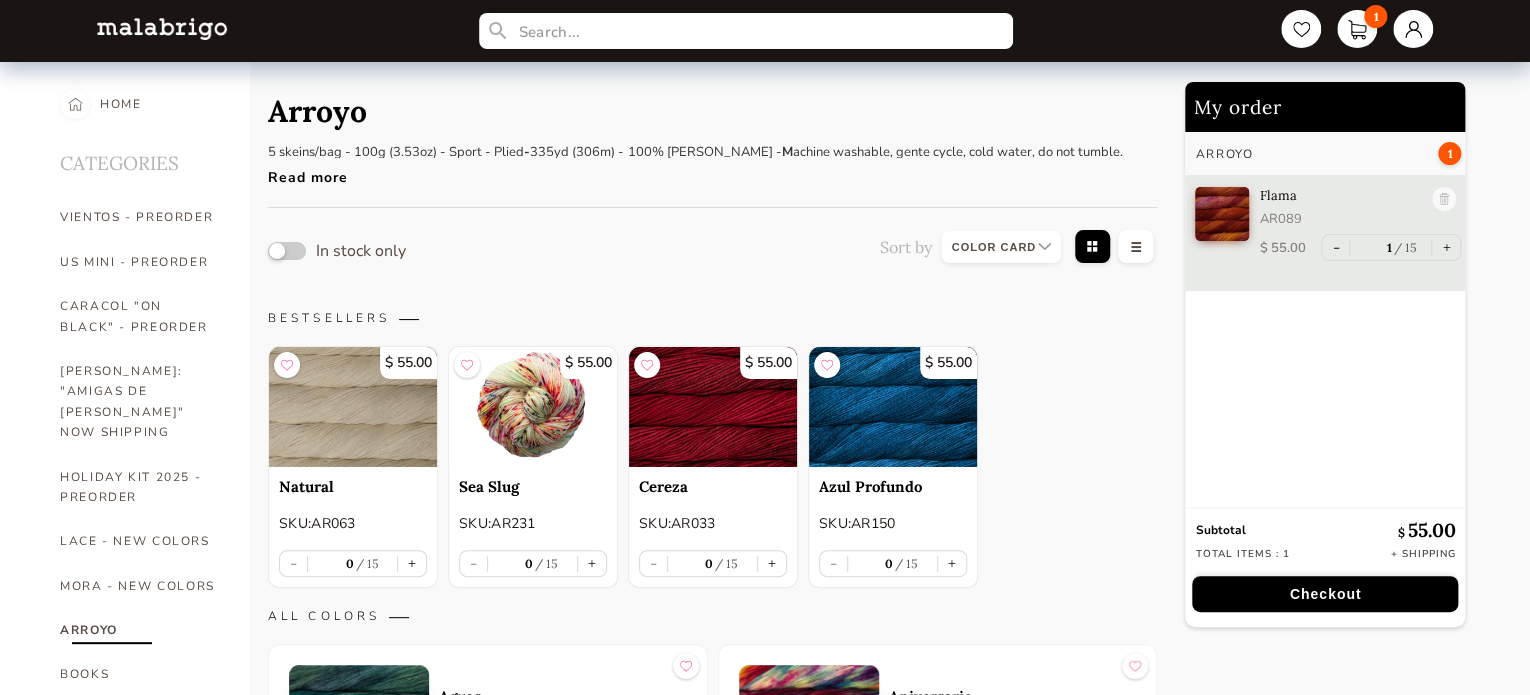 click at bounding box center [1001, 247] 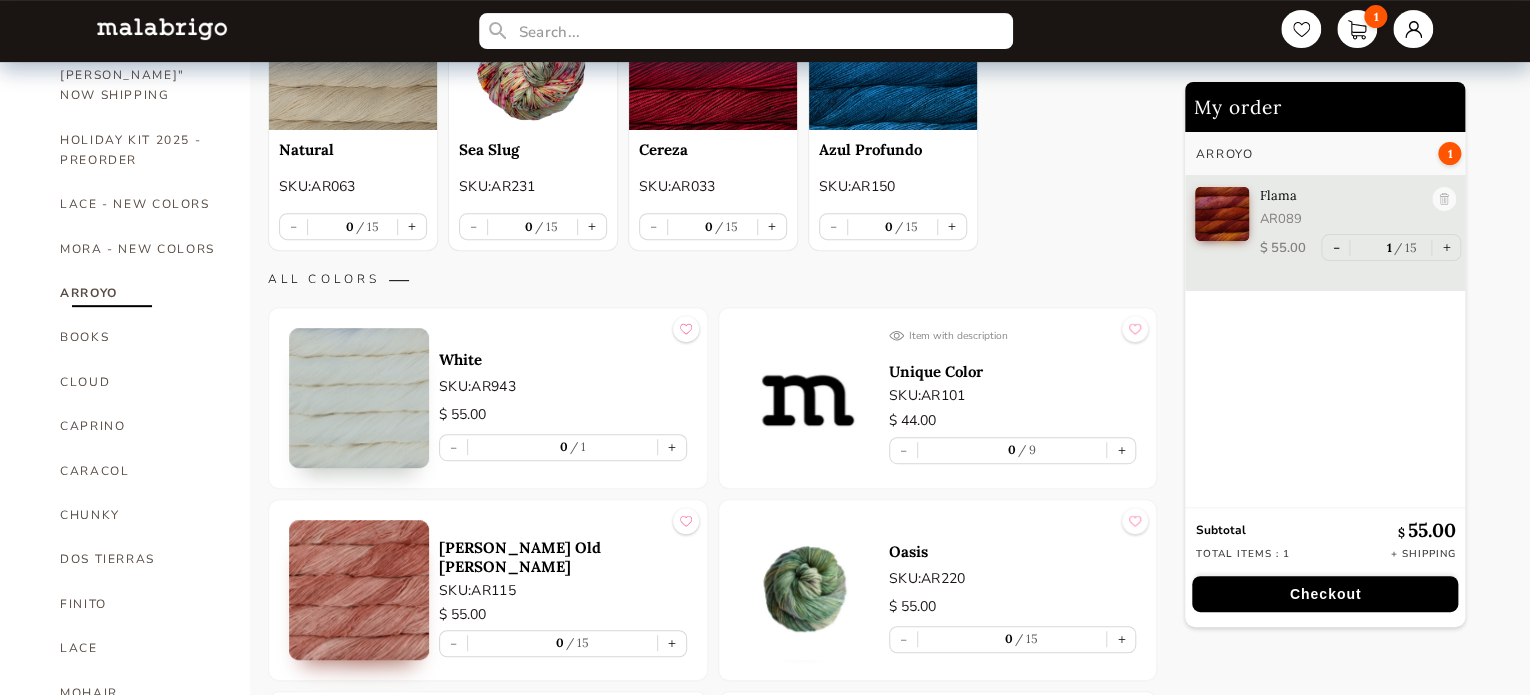 scroll, scrollTop: 500, scrollLeft: 0, axis: vertical 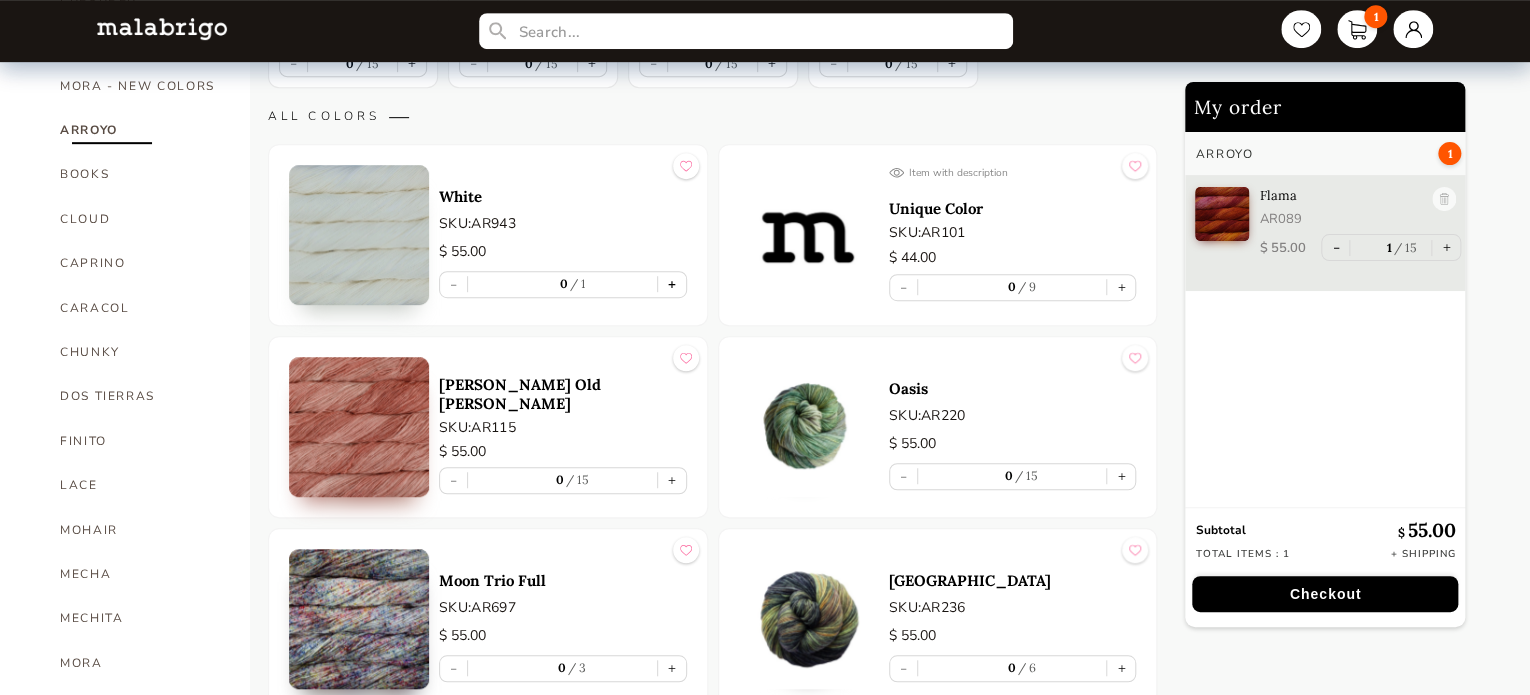 click on "+" at bounding box center (672, 284) 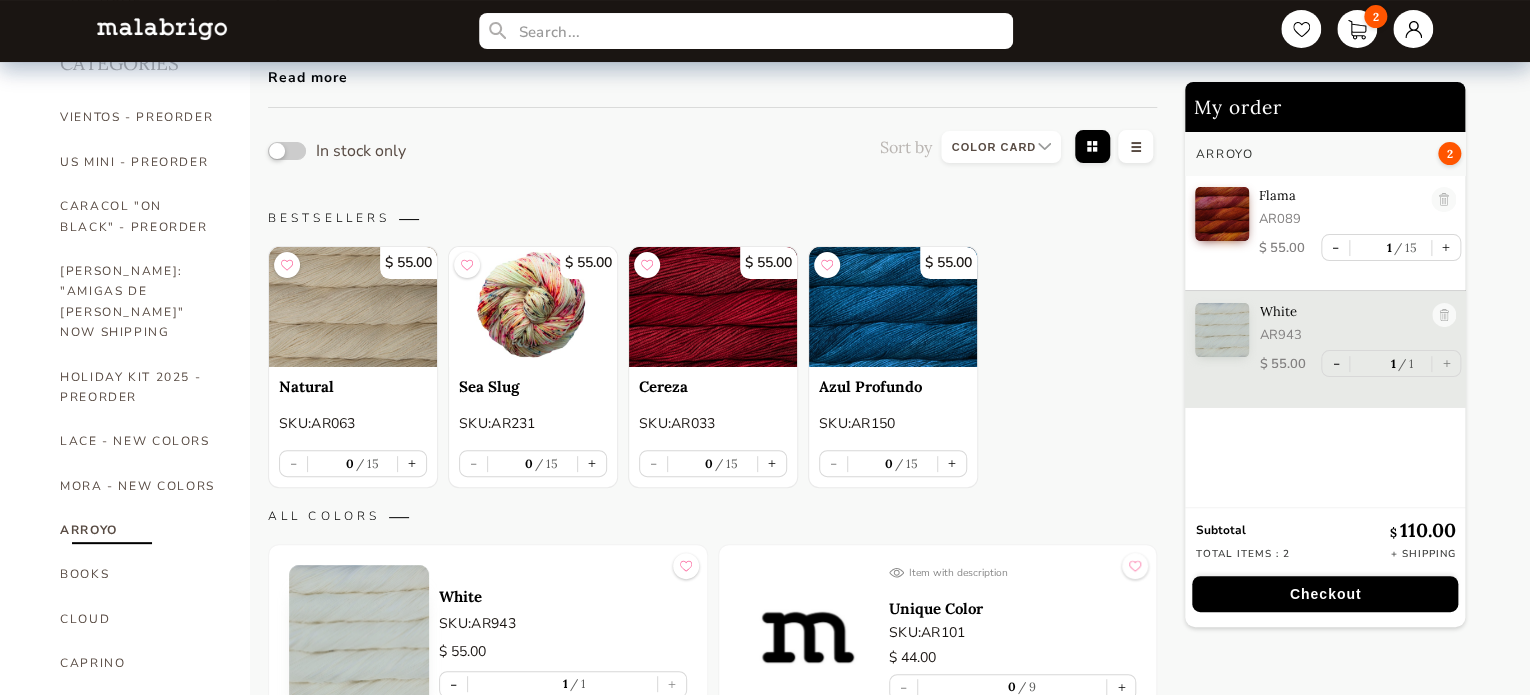 scroll, scrollTop: 0, scrollLeft: 0, axis: both 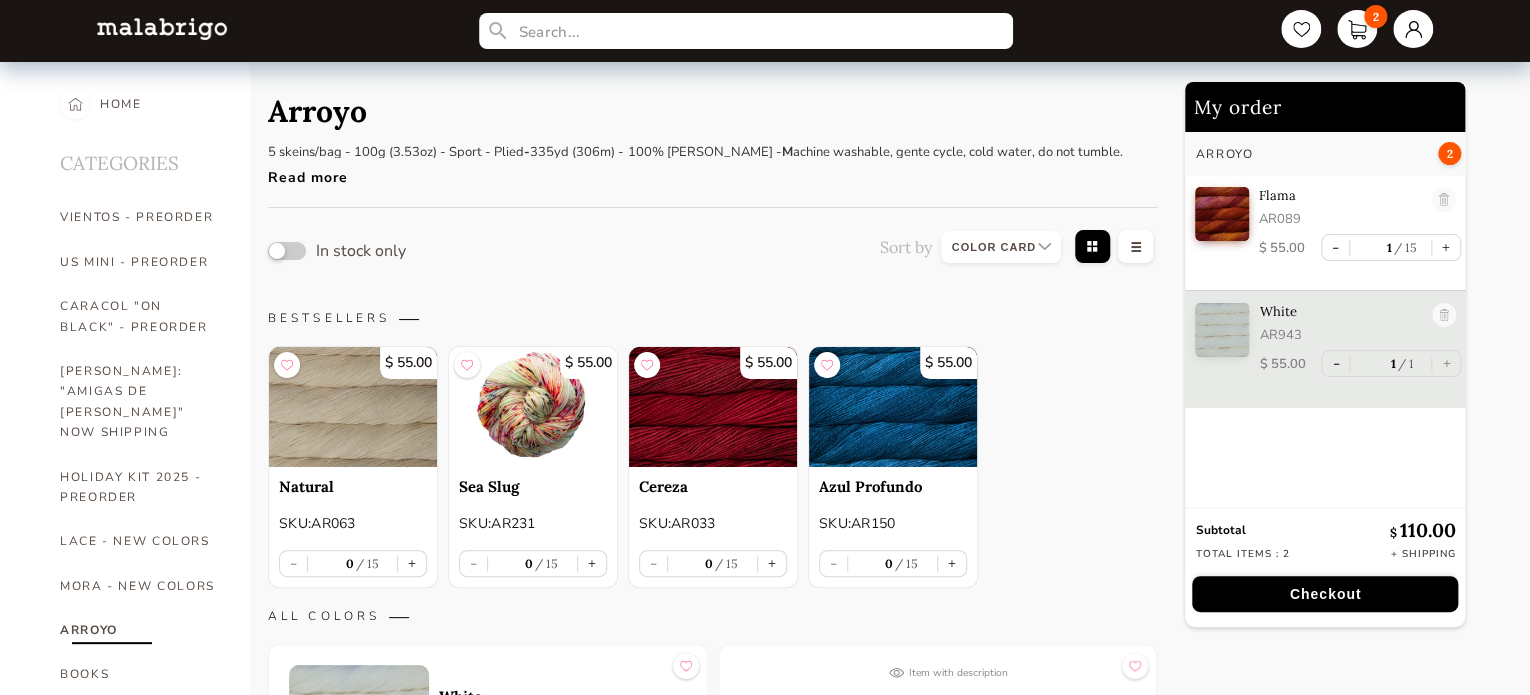 click at bounding box center (1001, 247) 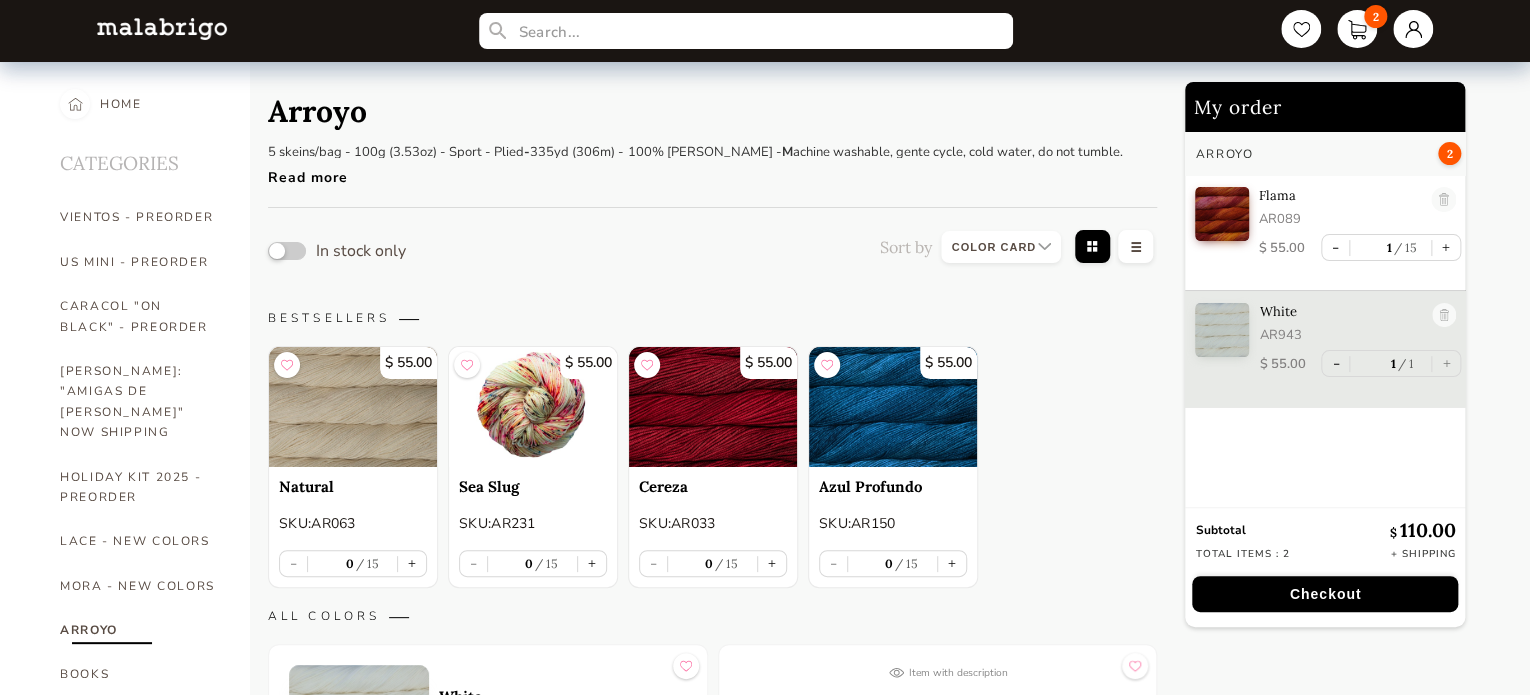select on "SKU" 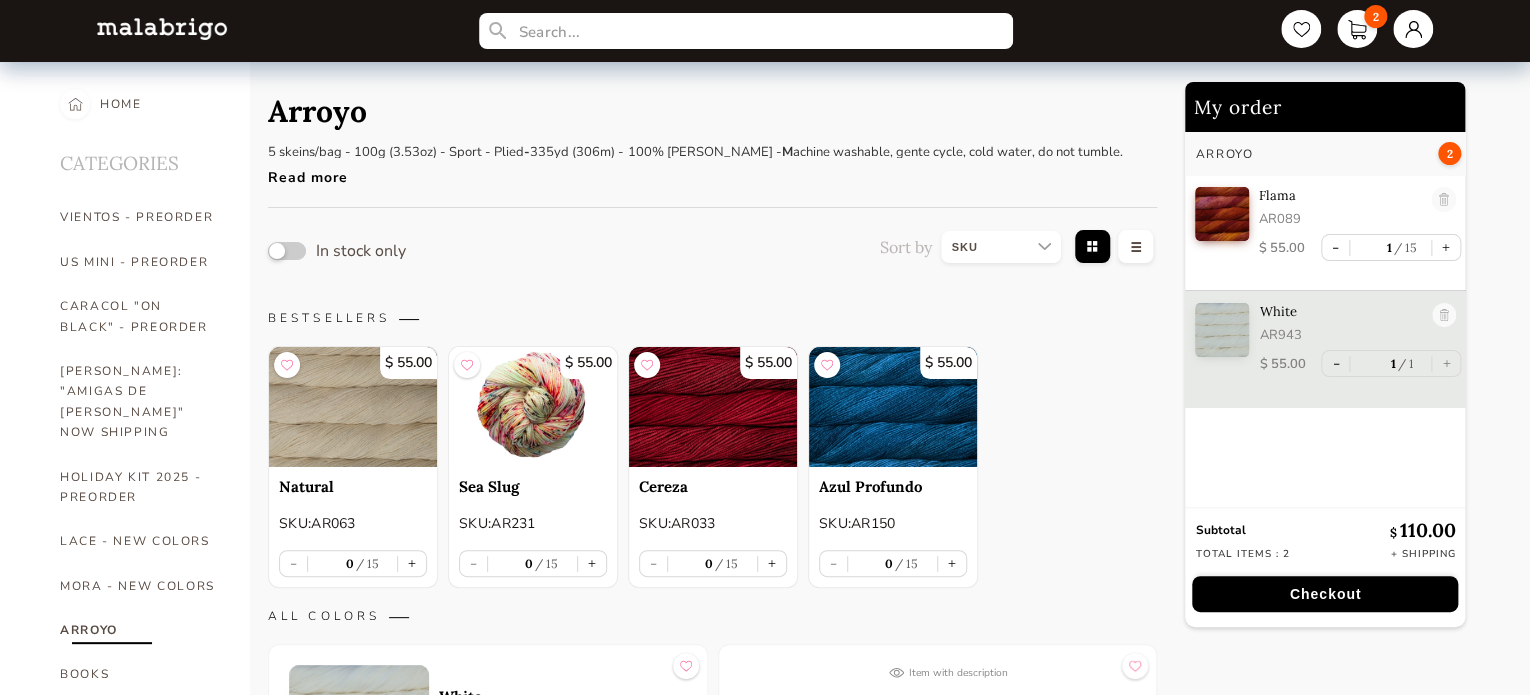 click at bounding box center (1001, 247) 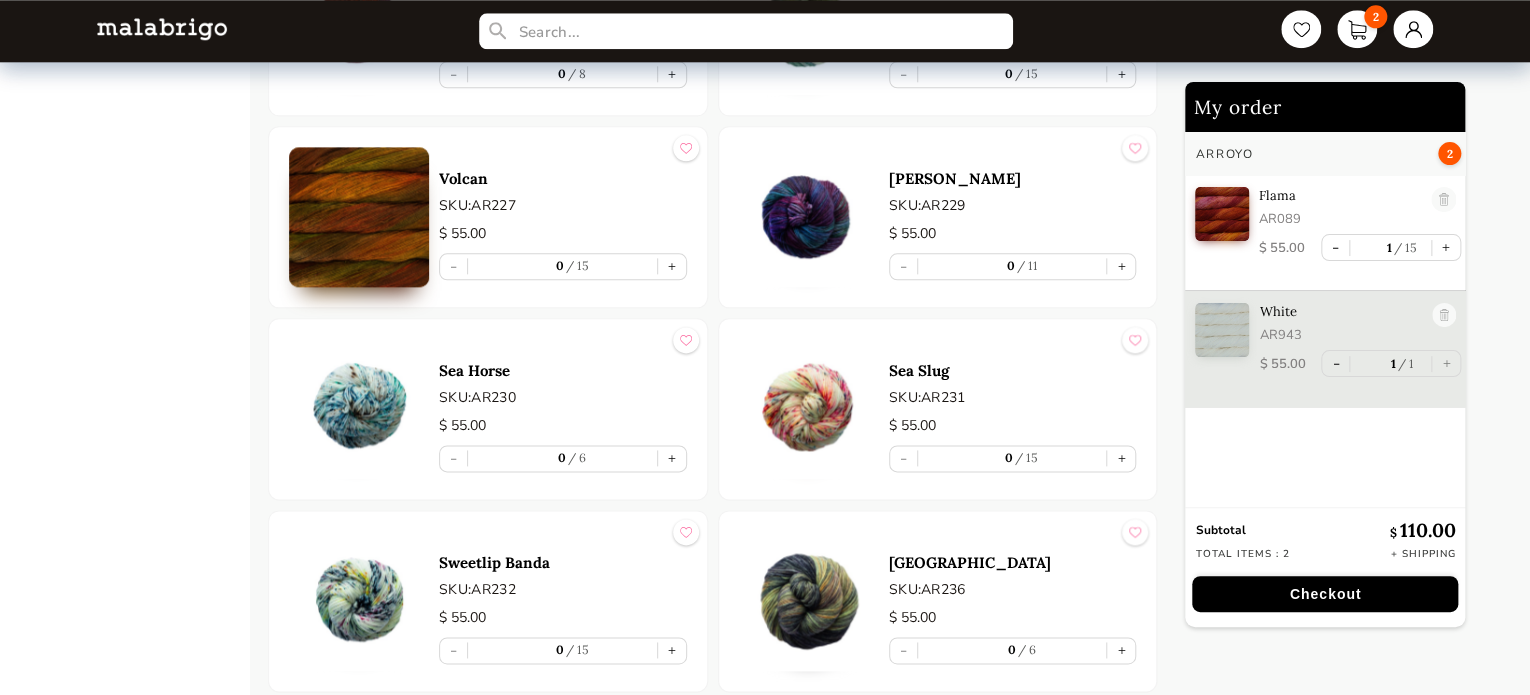 scroll, scrollTop: 5000, scrollLeft: 0, axis: vertical 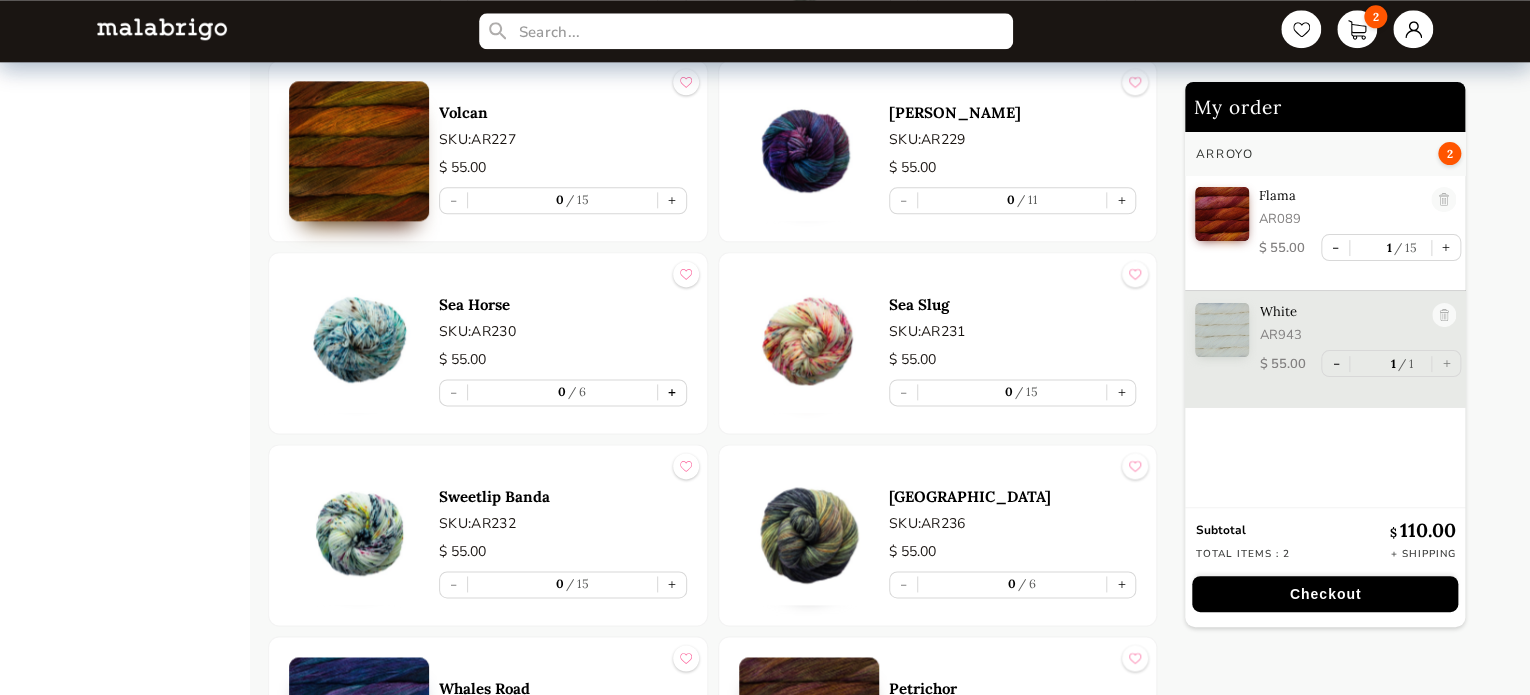 click on "+" at bounding box center [672, 392] 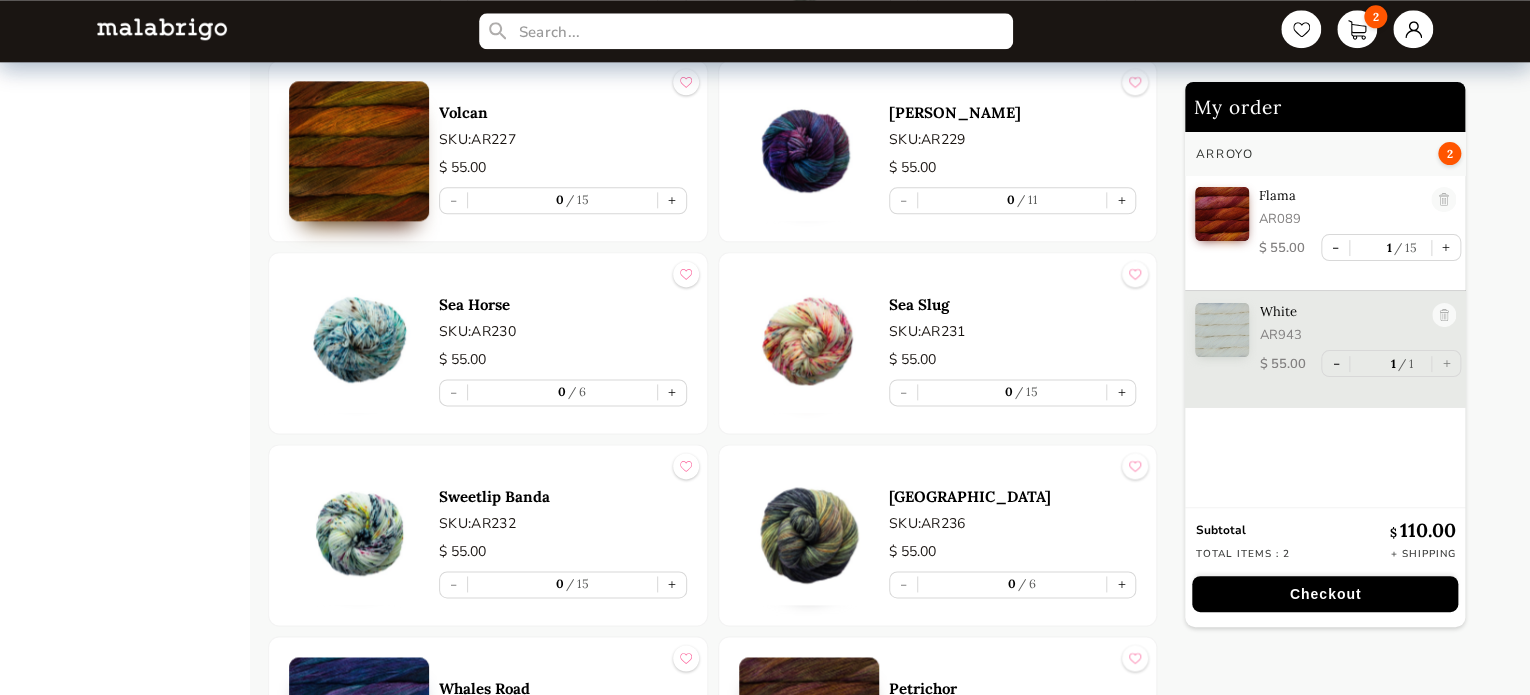 type on "1" 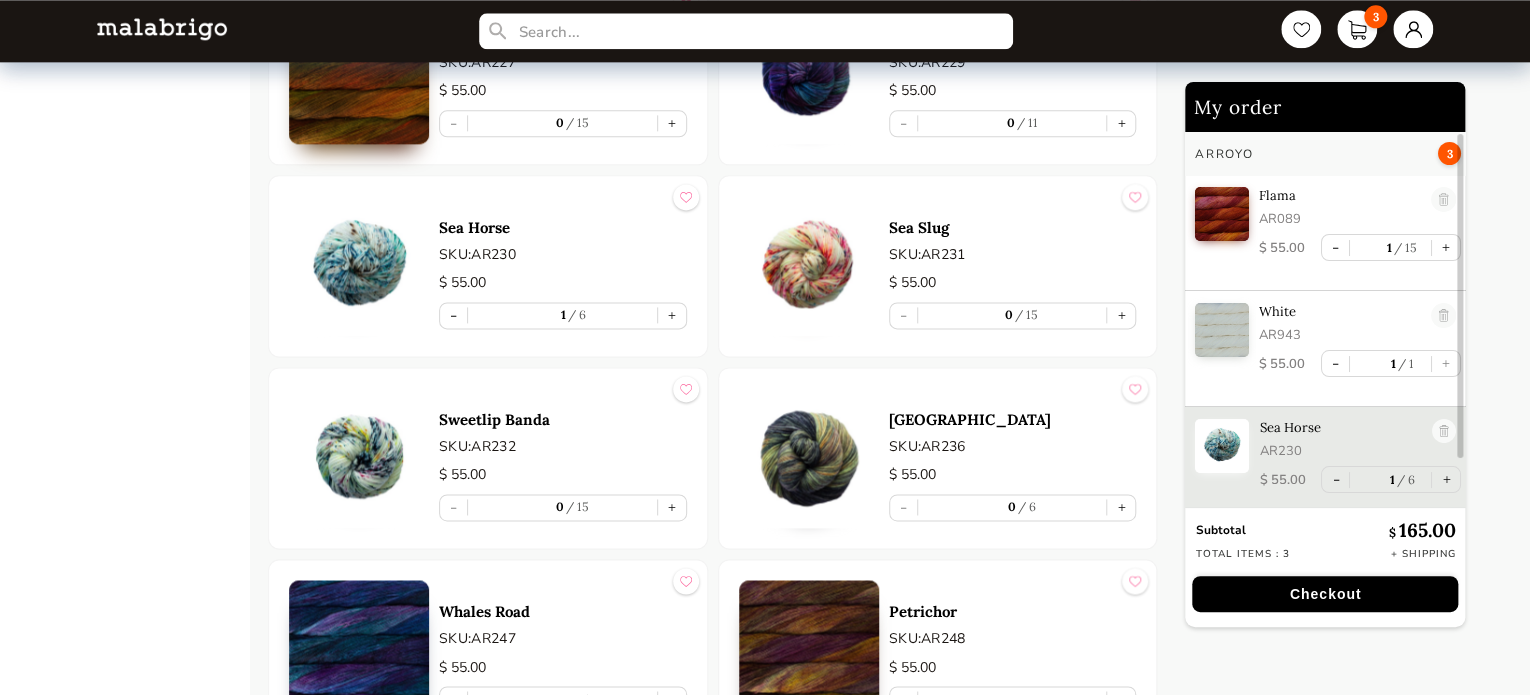 scroll, scrollTop: 5200, scrollLeft: 0, axis: vertical 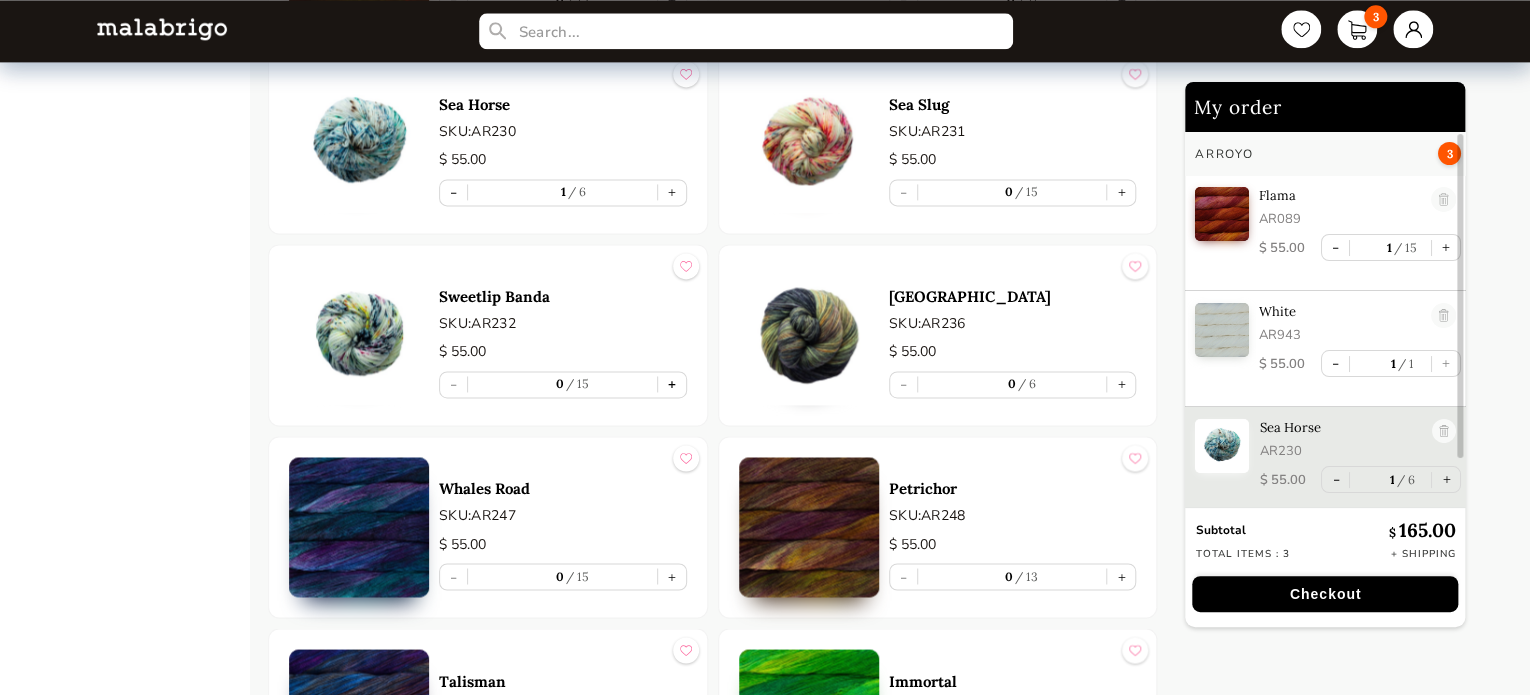 click on "+" at bounding box center (672, 384) 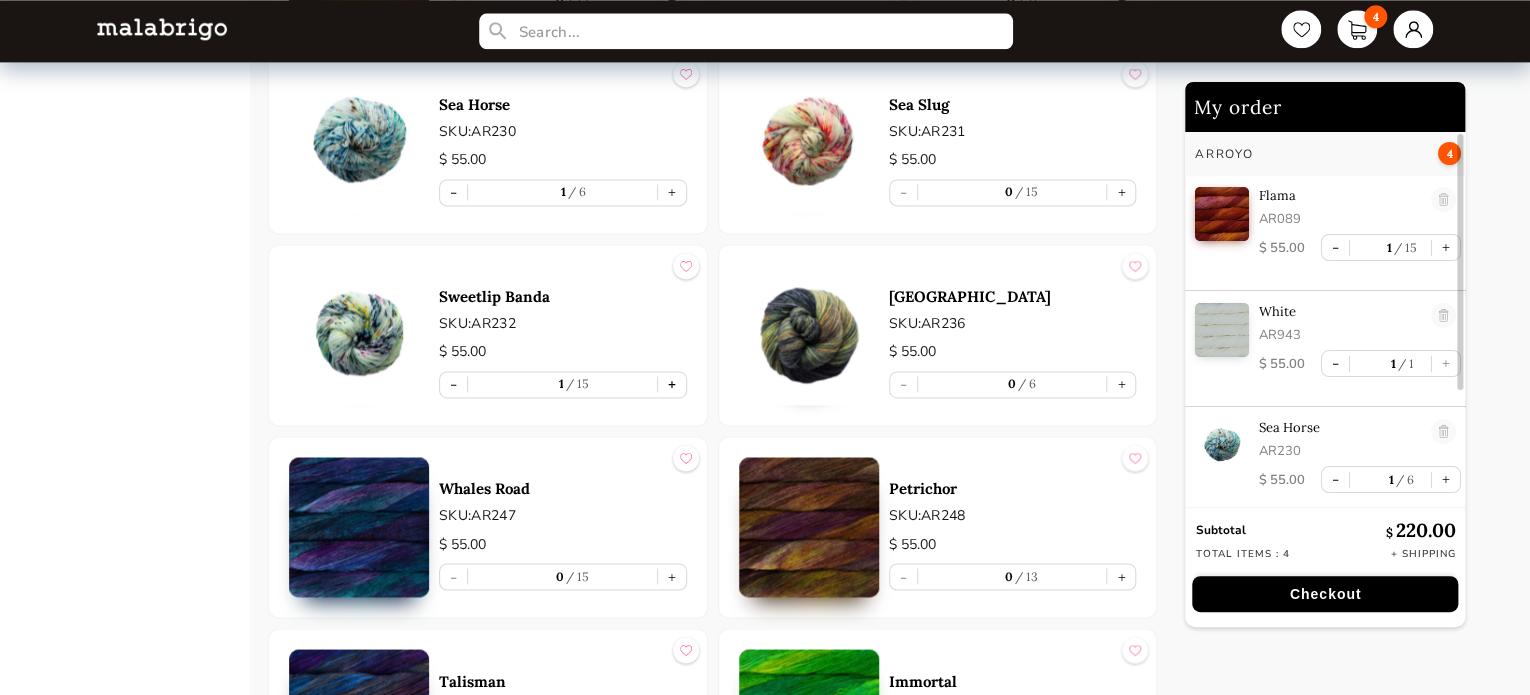 scroll, scrollTop: 5, scrollLeft: 0, axis: vertical 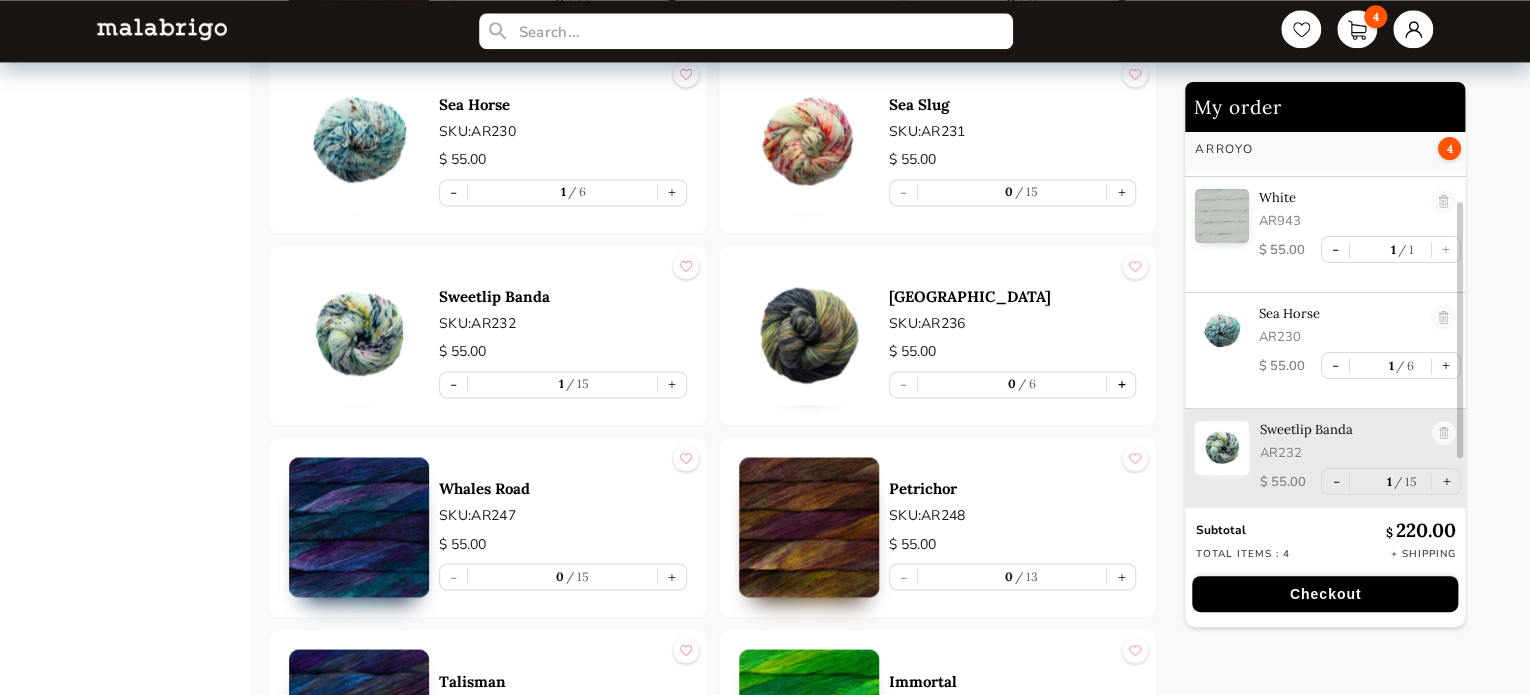 click on "+" at bounding box center [1121, 384] 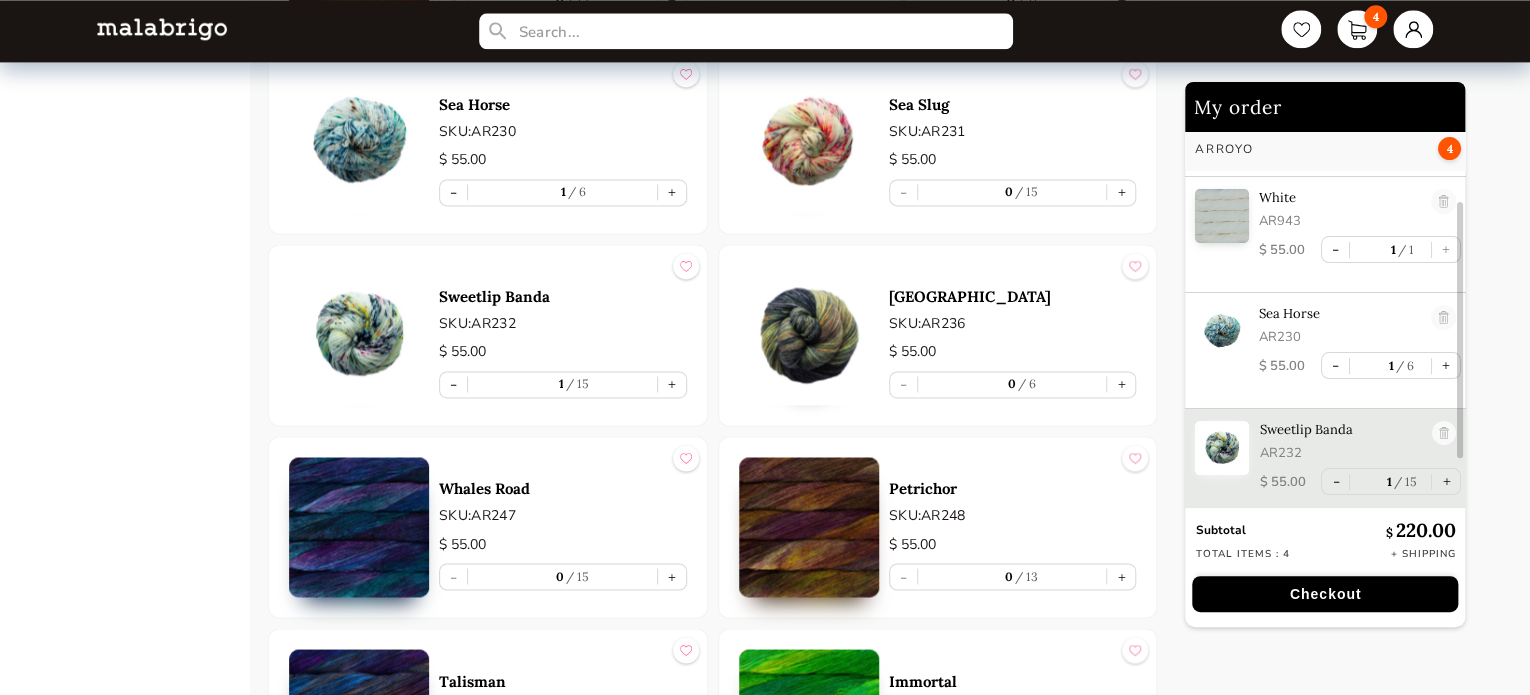 type on "1" 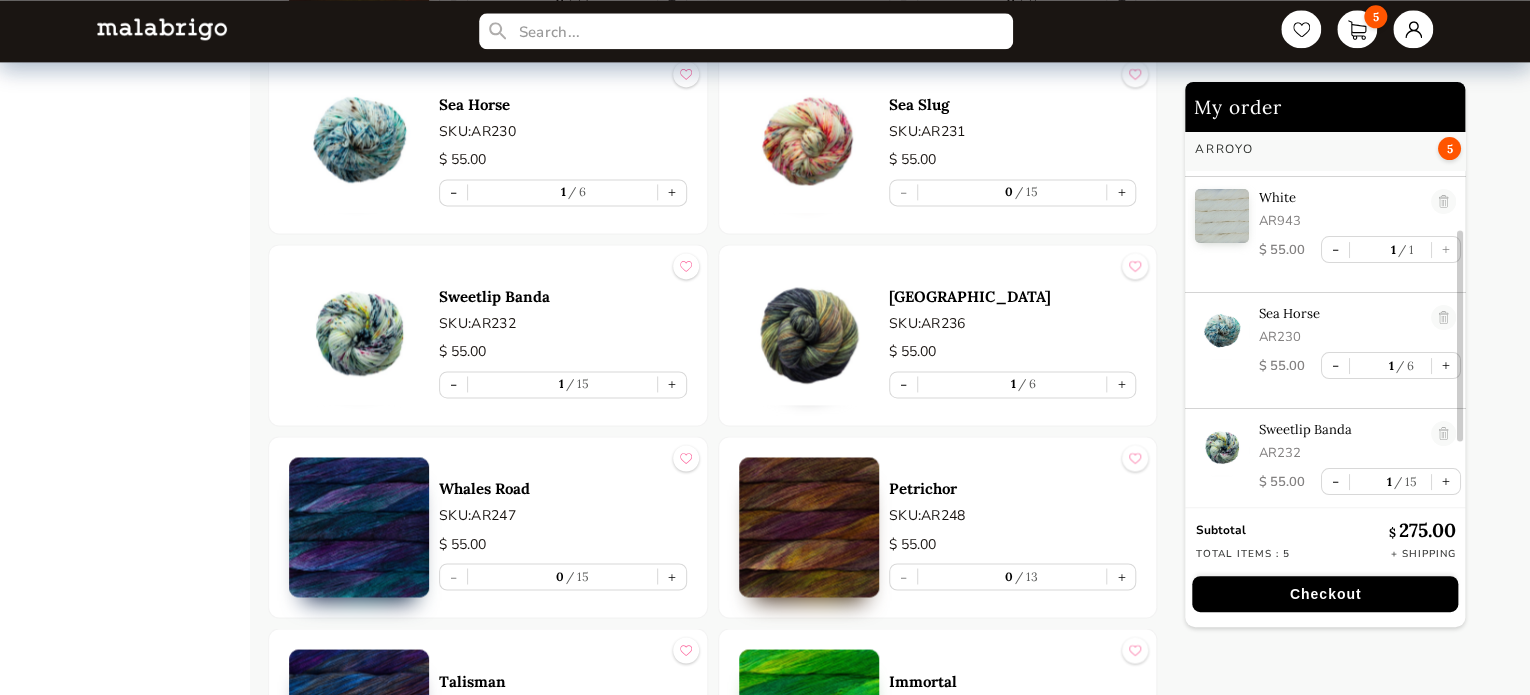 scroll, scrollTop: 225, scrollLeft: 0, axis: vertical 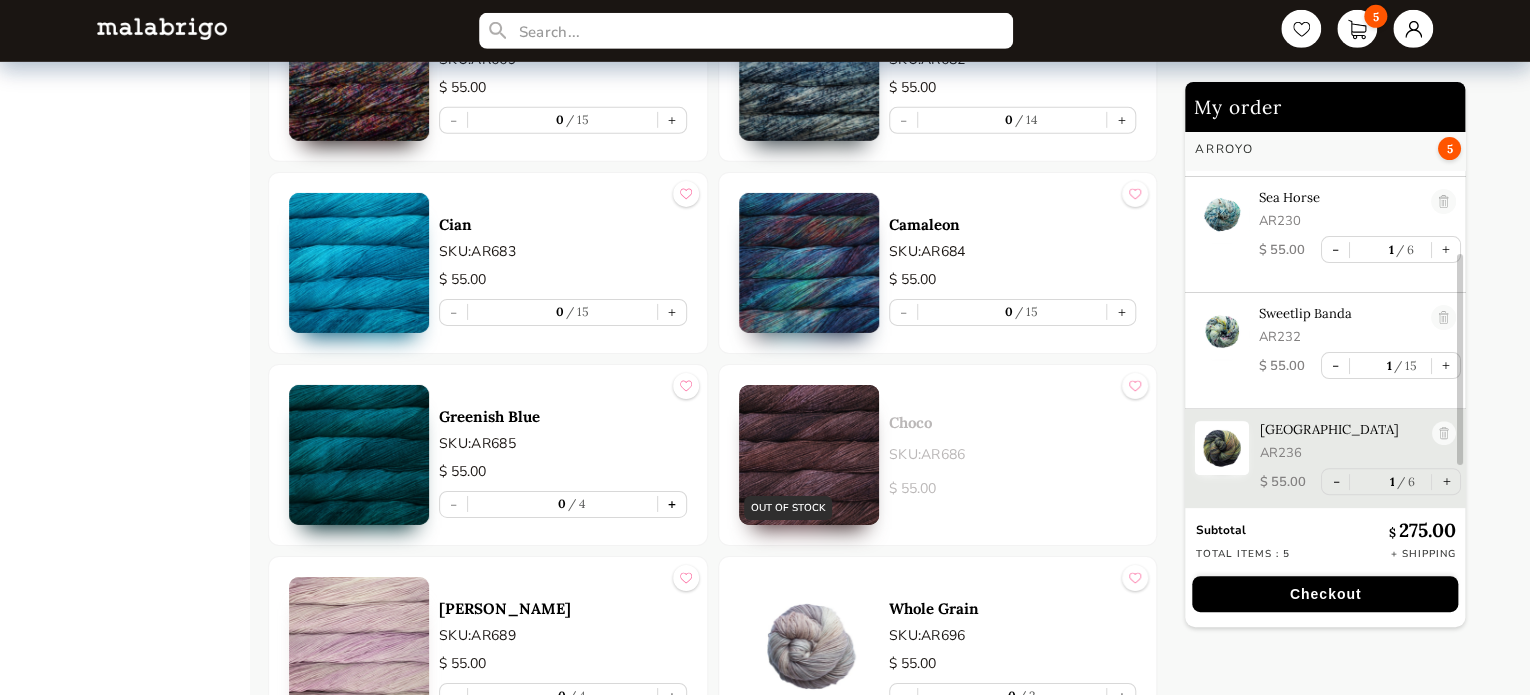 click on "+" at bounding box center [672, 504] 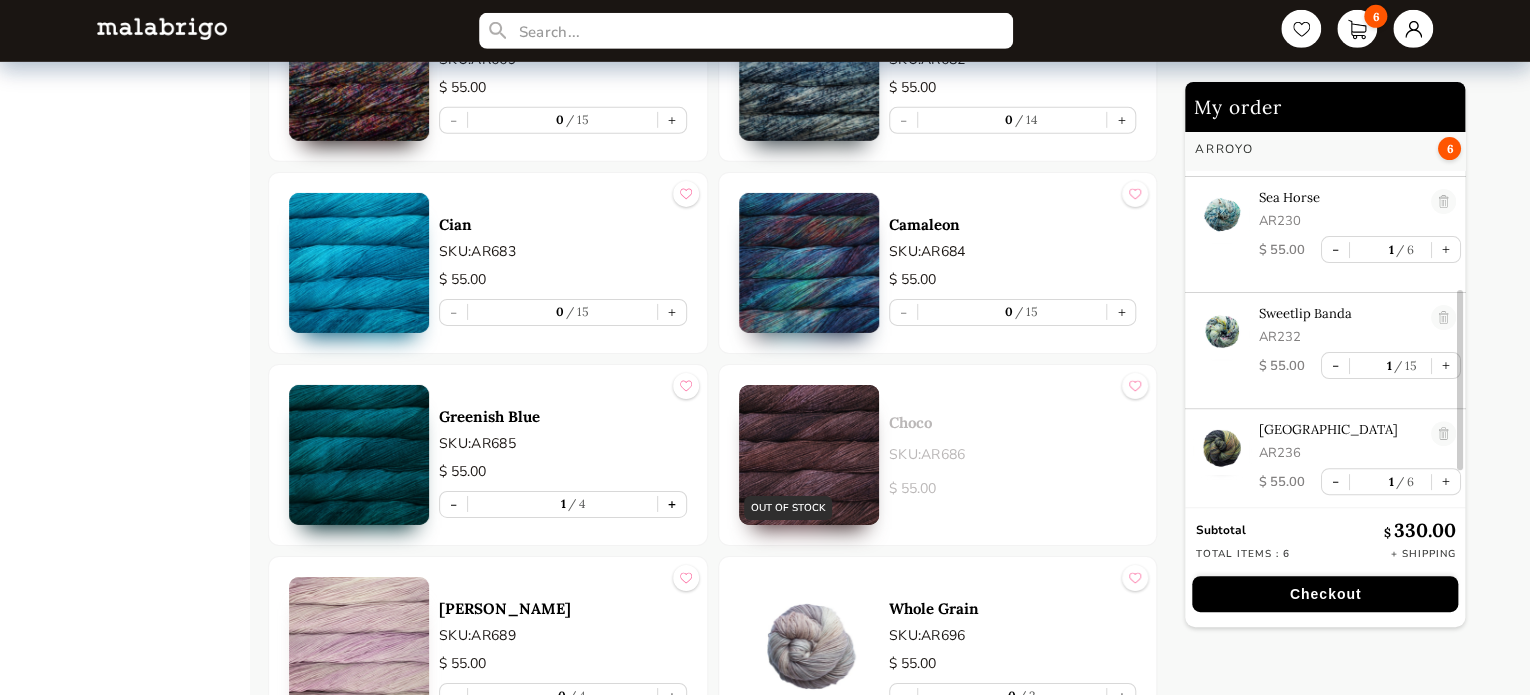 scroll, scrollTop: 341, scrollLeft: 0, axis: vertical 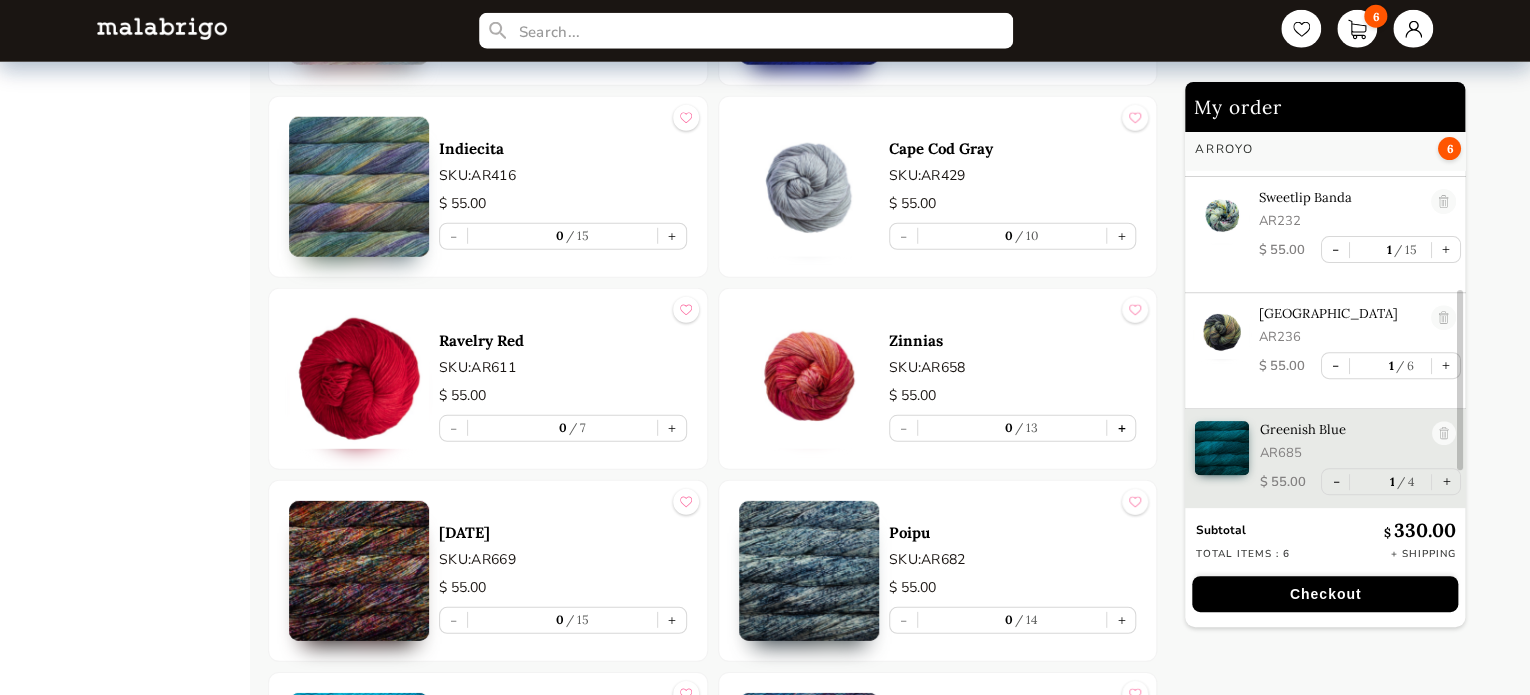 click on "+" at bounding box center (1121, 428) 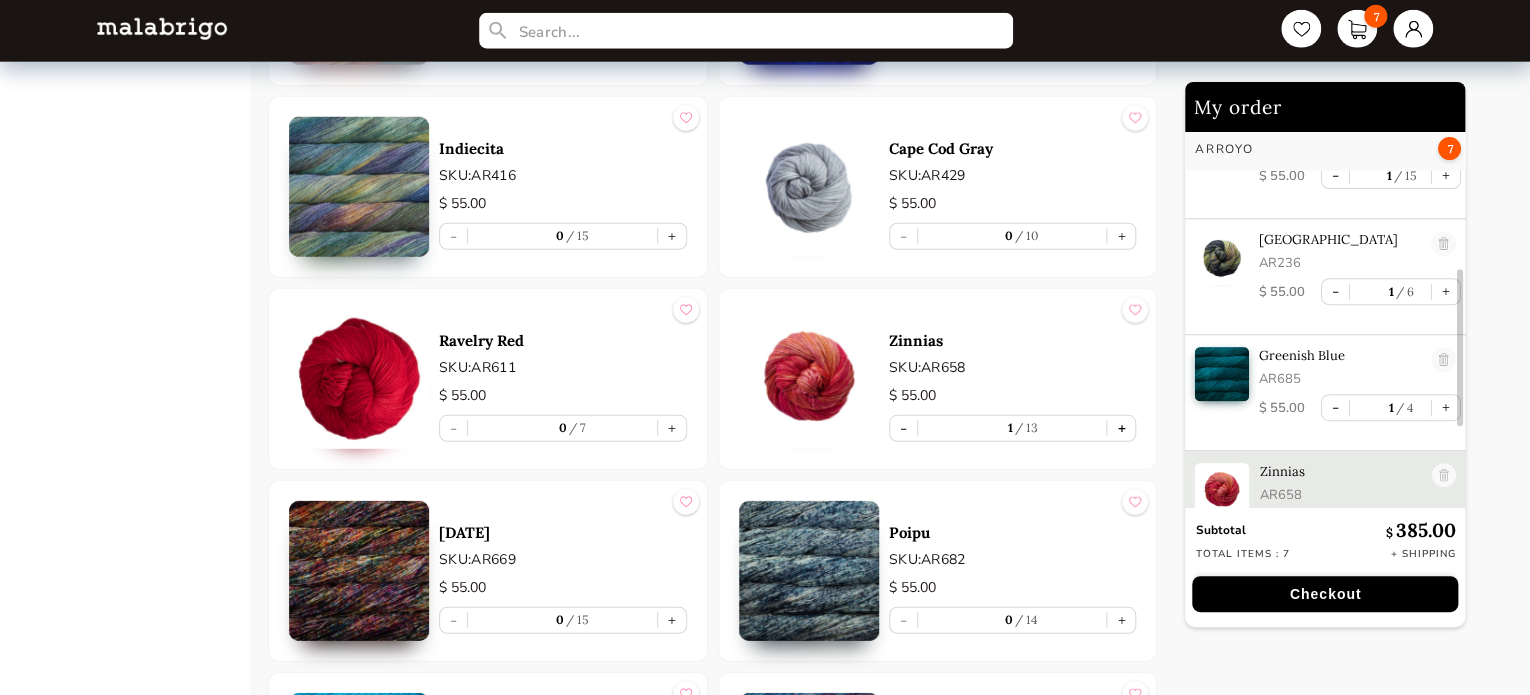 scroll, scrollTop: 457, scrollLeft: 0, axis: vertical 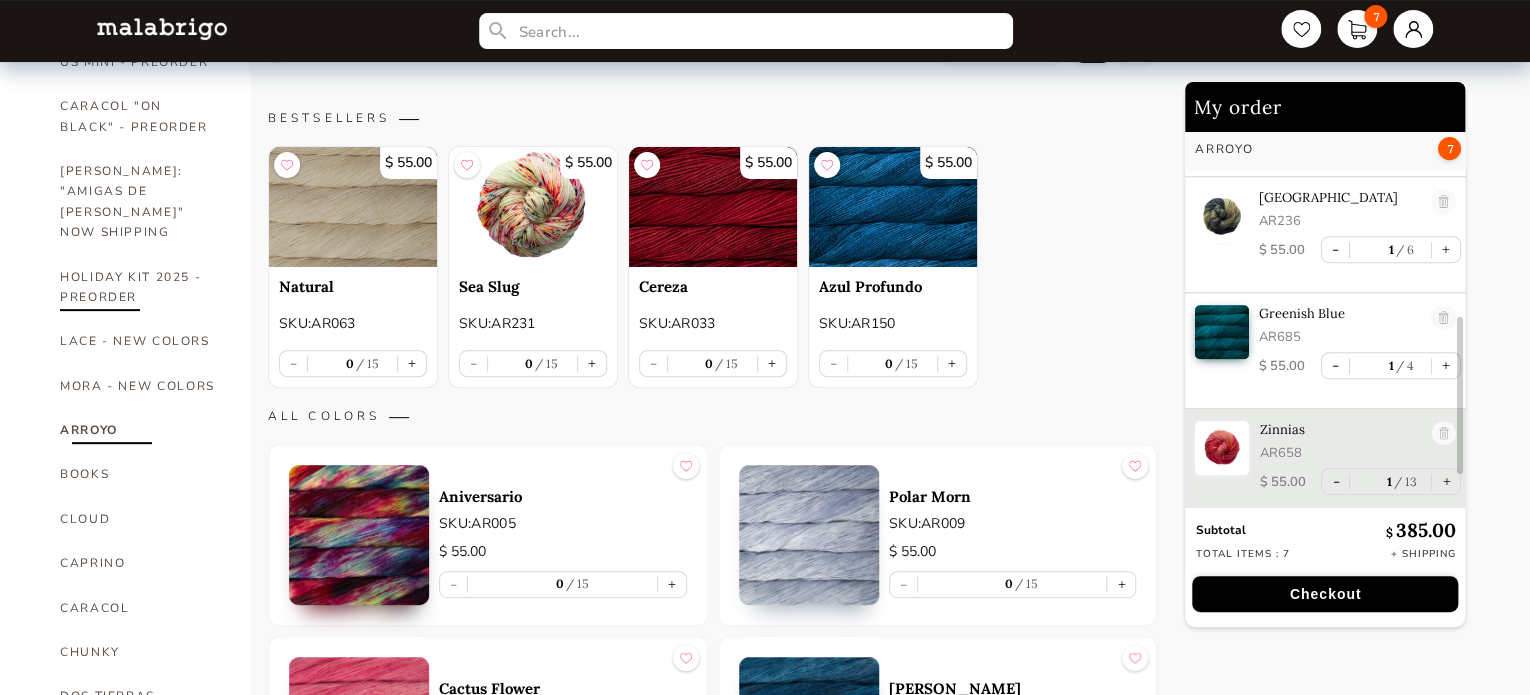 click on "HOLIDAY KIT 2025 - PREORDER" at bounding box center (140, 287) 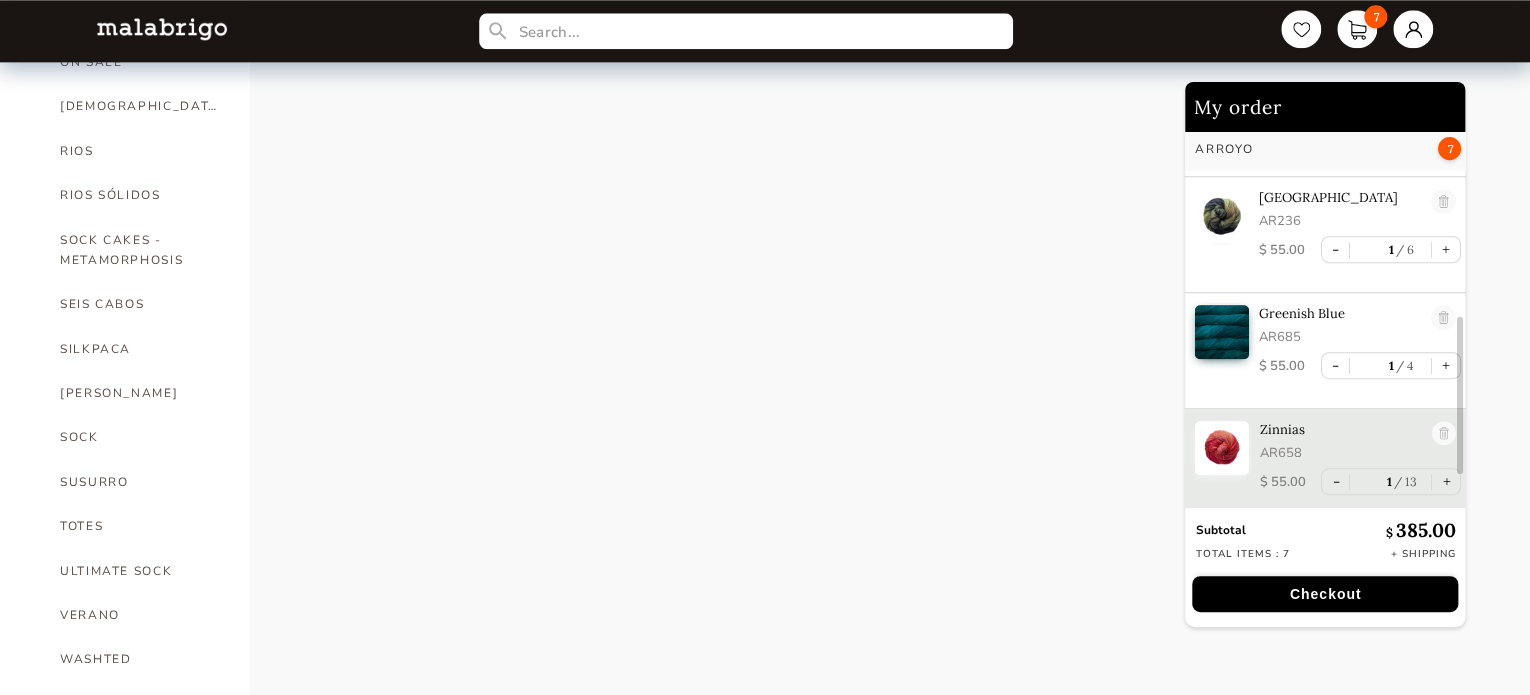 scroll, scrollTop: 1244, scrollLeft: 0, axis: vertical 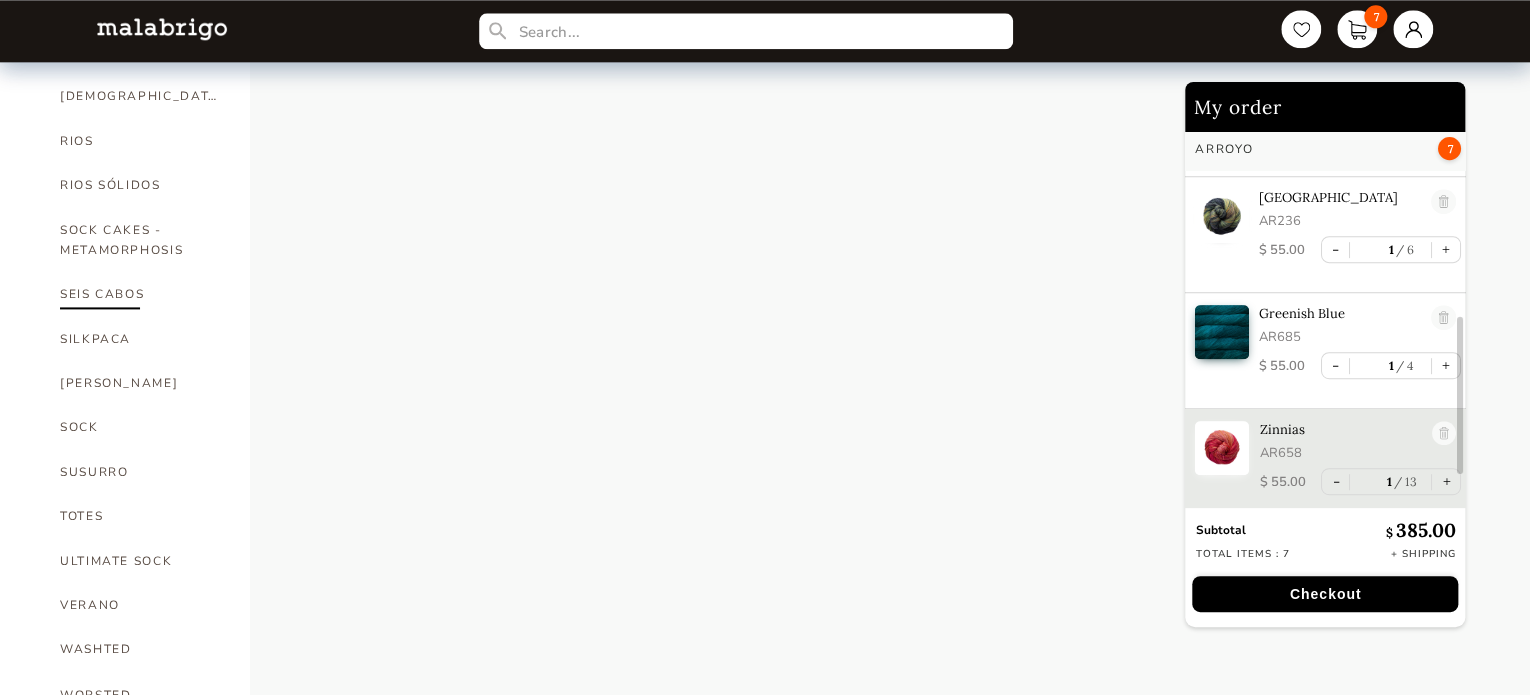 click on "SEIS CABOS" at bounding box center [140, 294] 